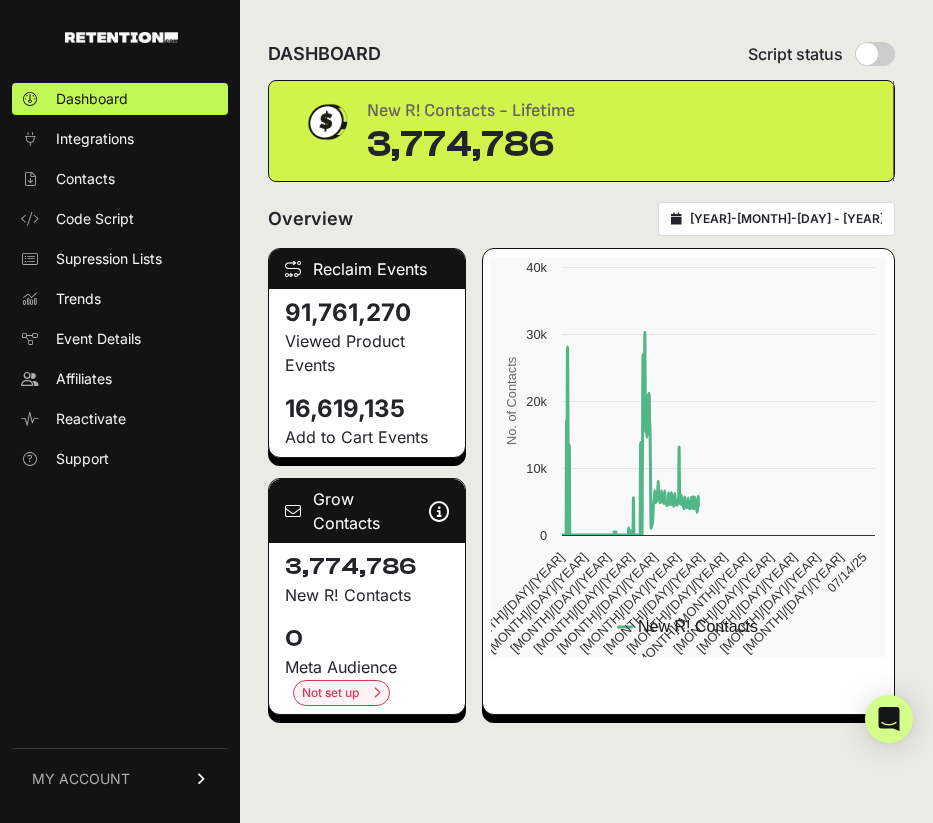 scroll, scrollTop: 0, scrollLeft: 0, axis: both 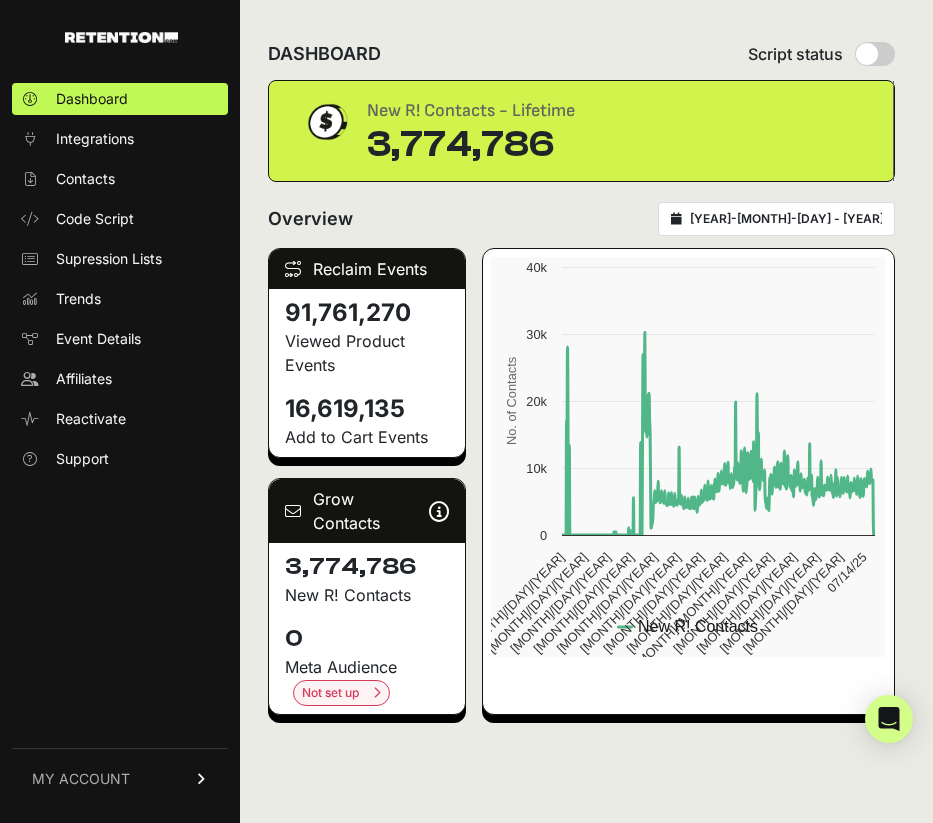 click on "[YEAR]-[MONTH]-[DAY] - [YEAR]-[MONTH]-[DAY]" at bounding box center (776, 219) 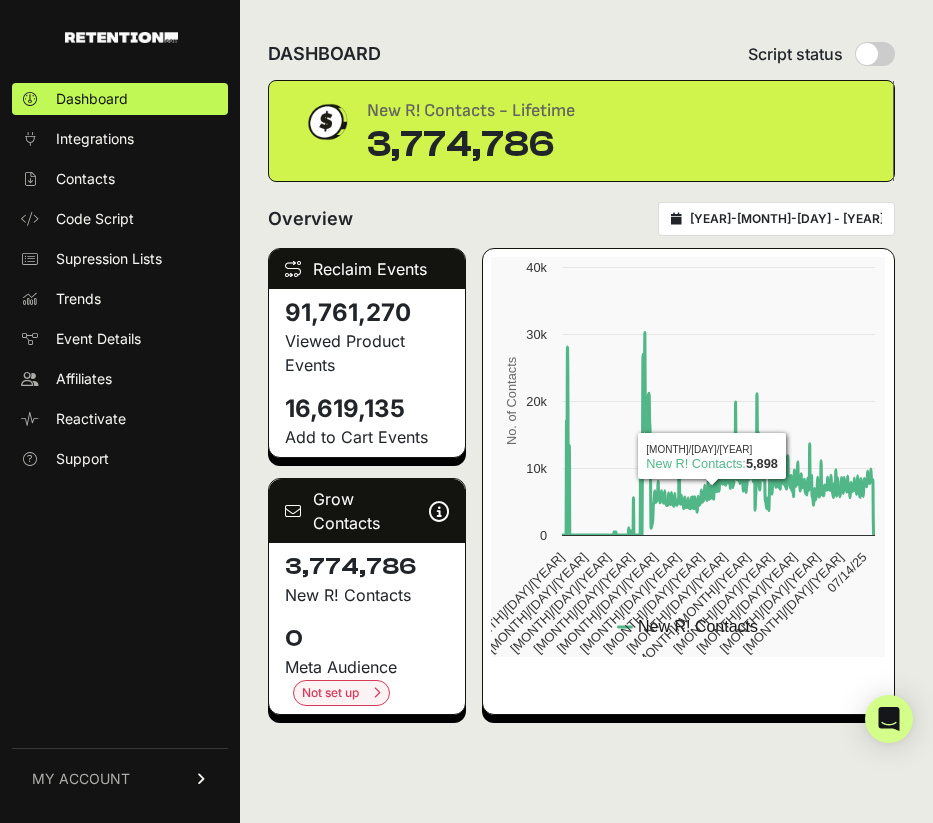 type on "[YEAR]-[MONTH]-[DAY]" 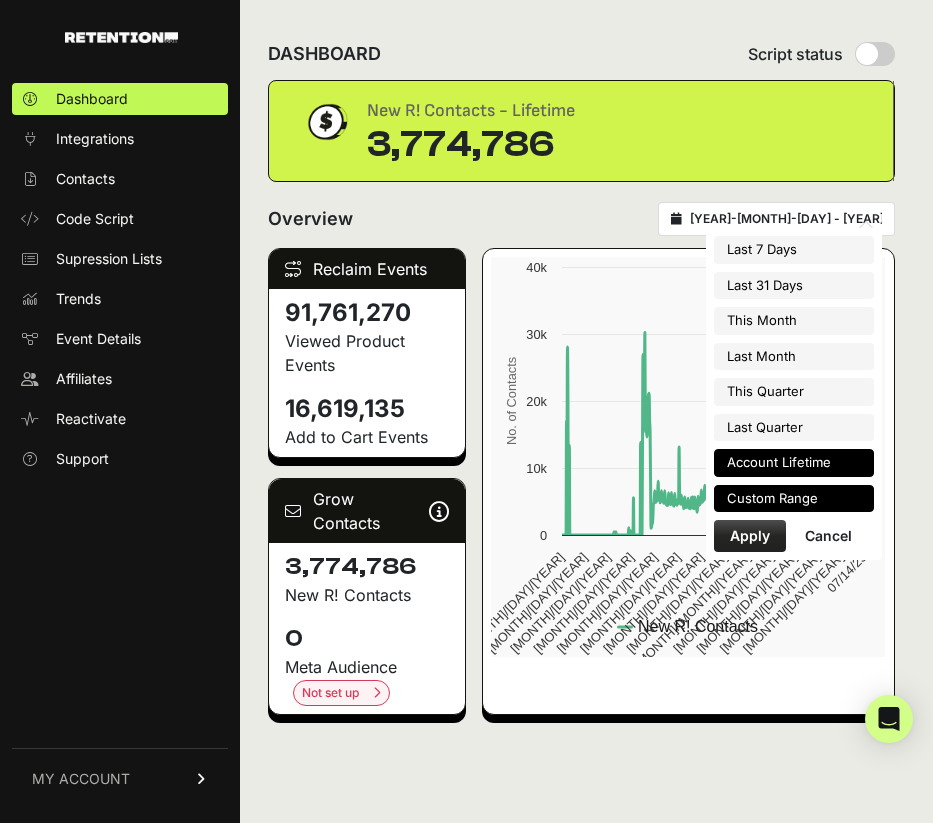 type on "[YEAR]-[MONTH]-[DAY]" 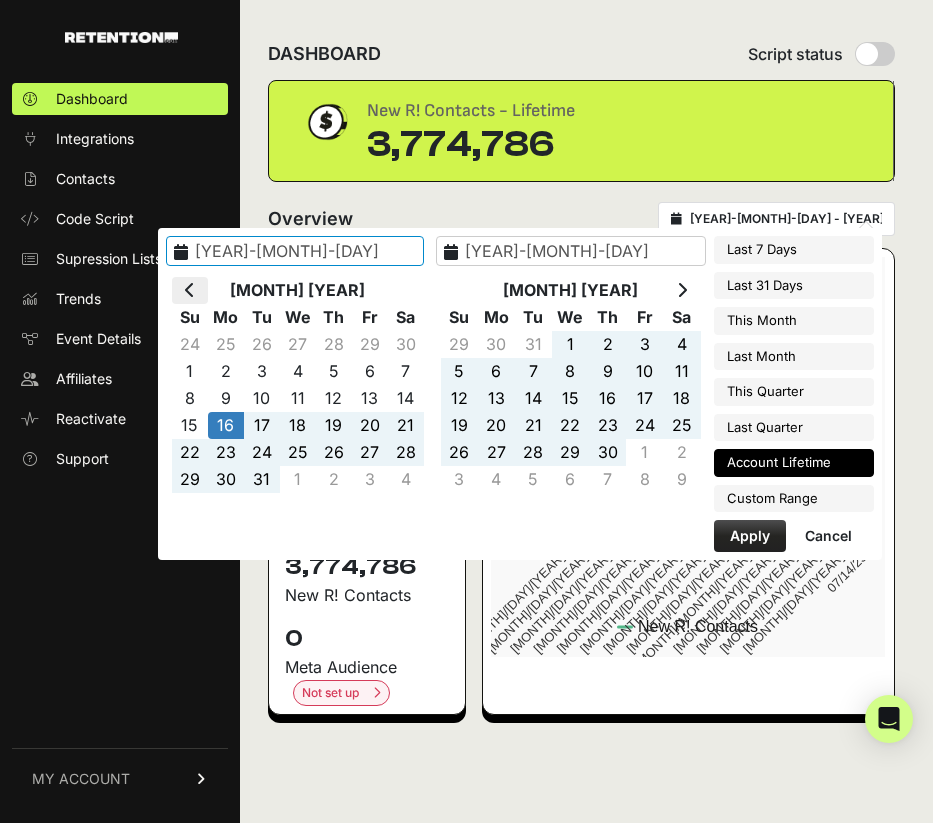 click at bounding box center [190, 290] 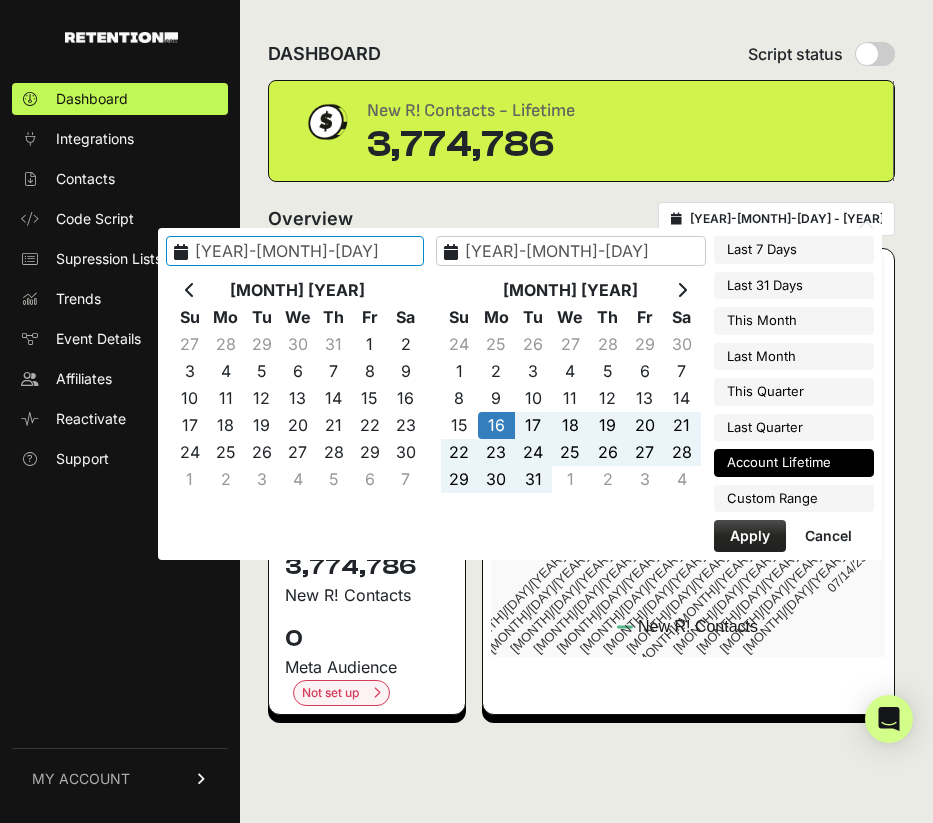 click at bounding box center (190, 290) 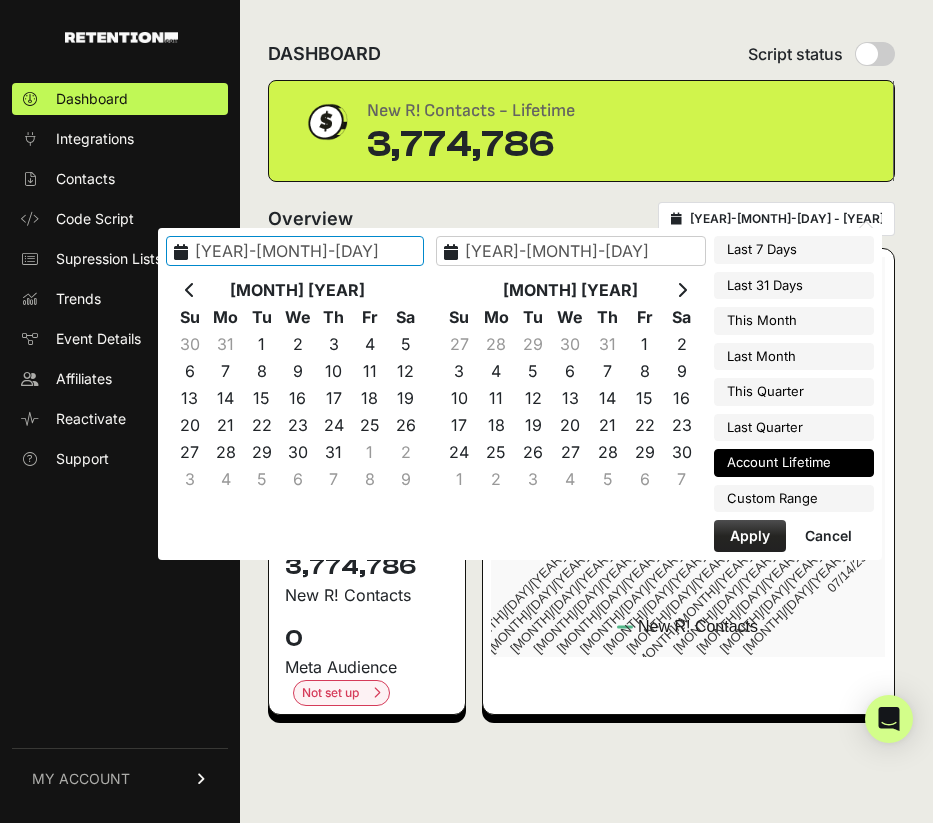 click at bounding box center (190, 290) 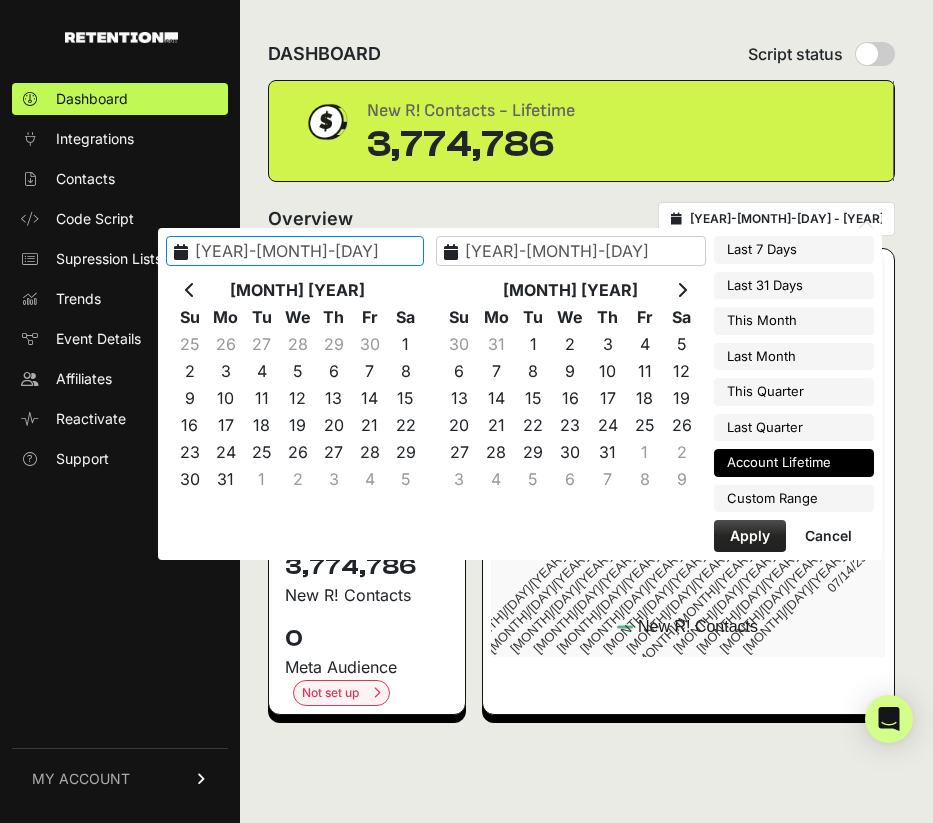 click at bounding box center (190, 290) 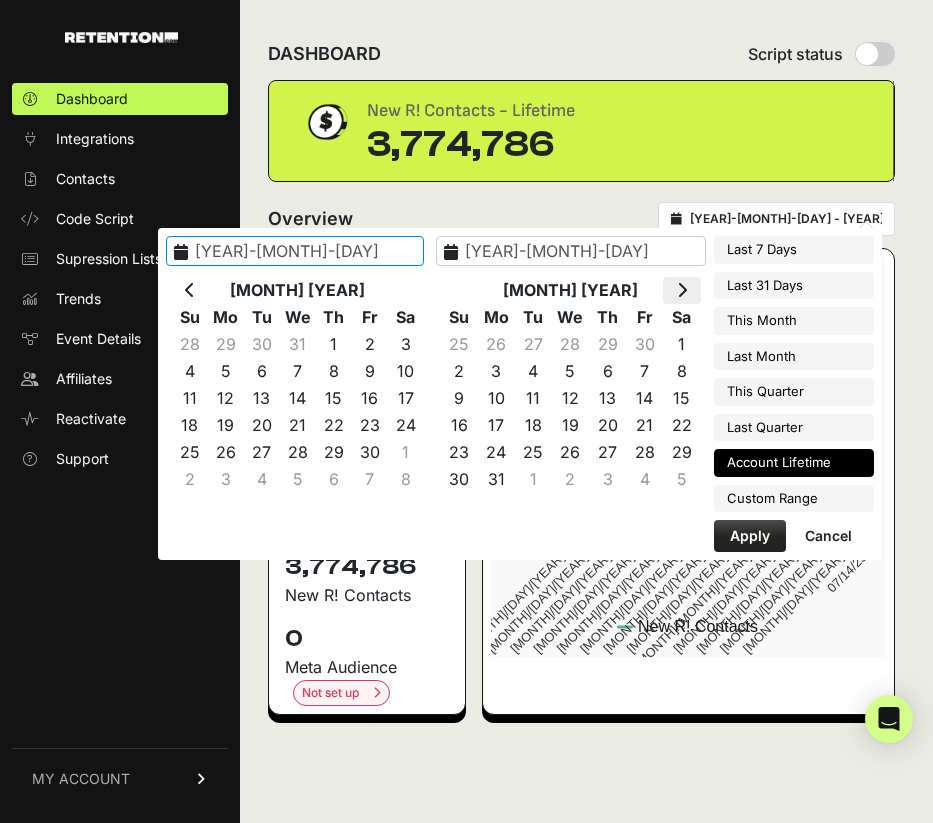 click at bounding box center (681, 290) 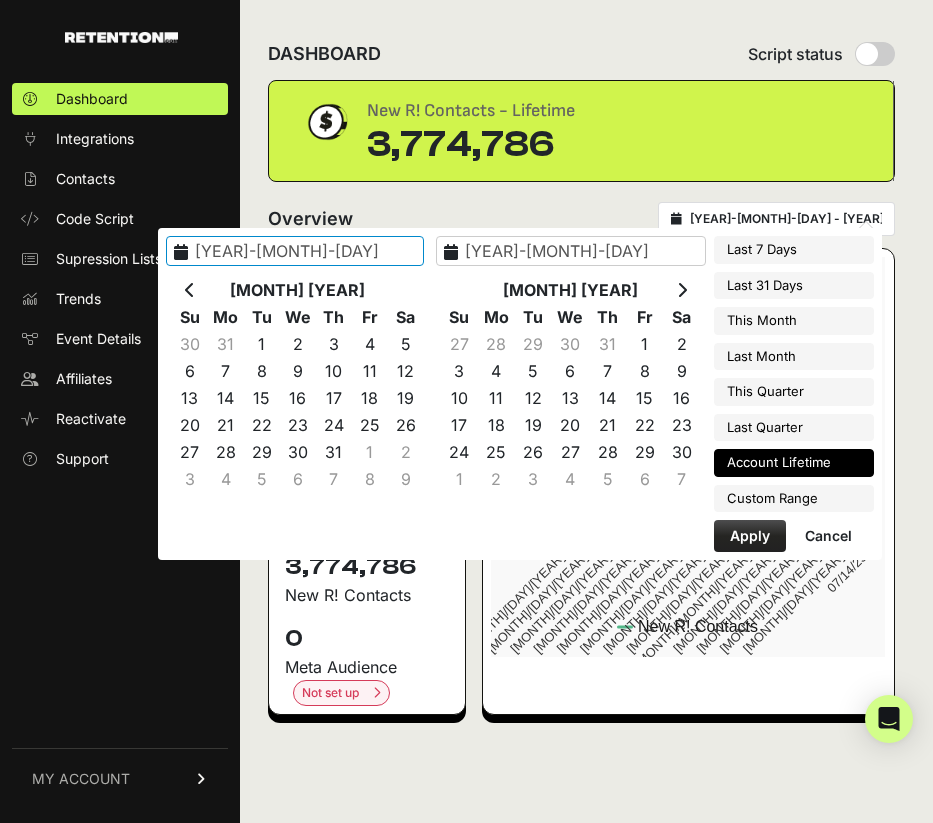 click at bounding box center [681, 290] 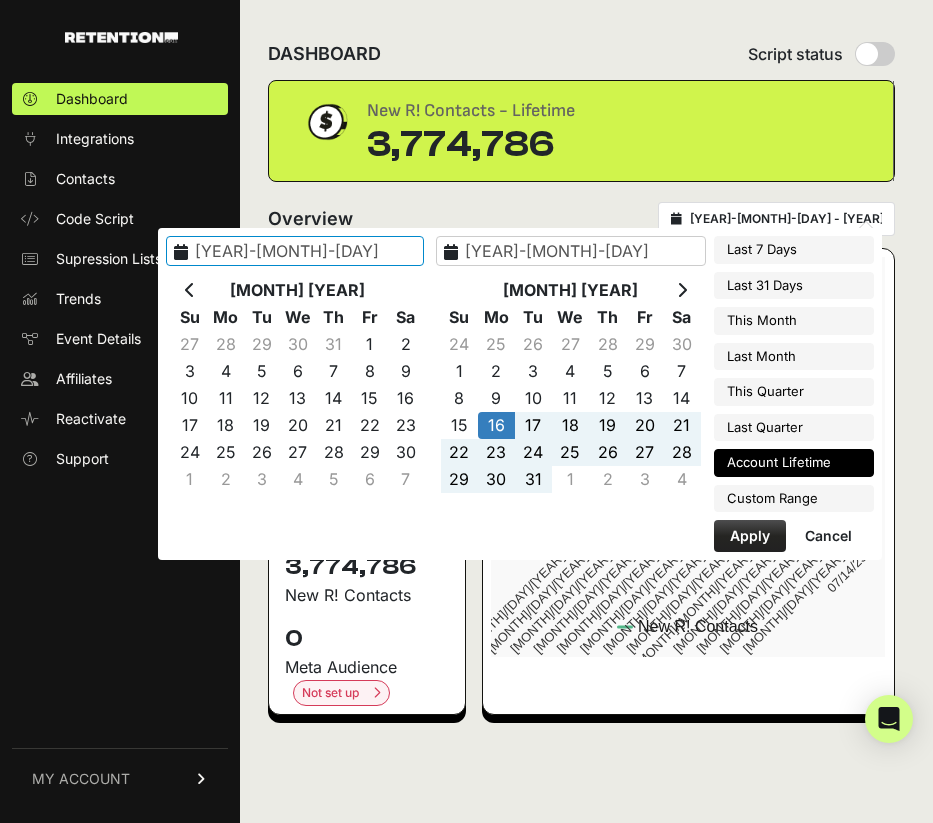 click at bounding box center [681, 290] 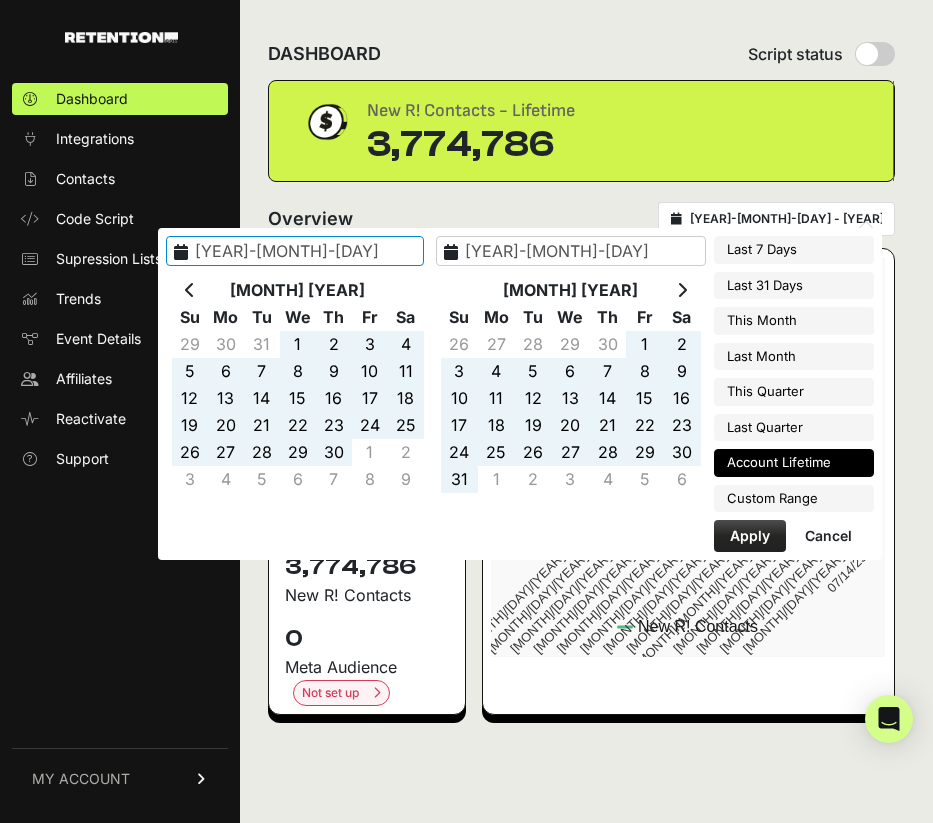 click at bounding box center [681, 290] 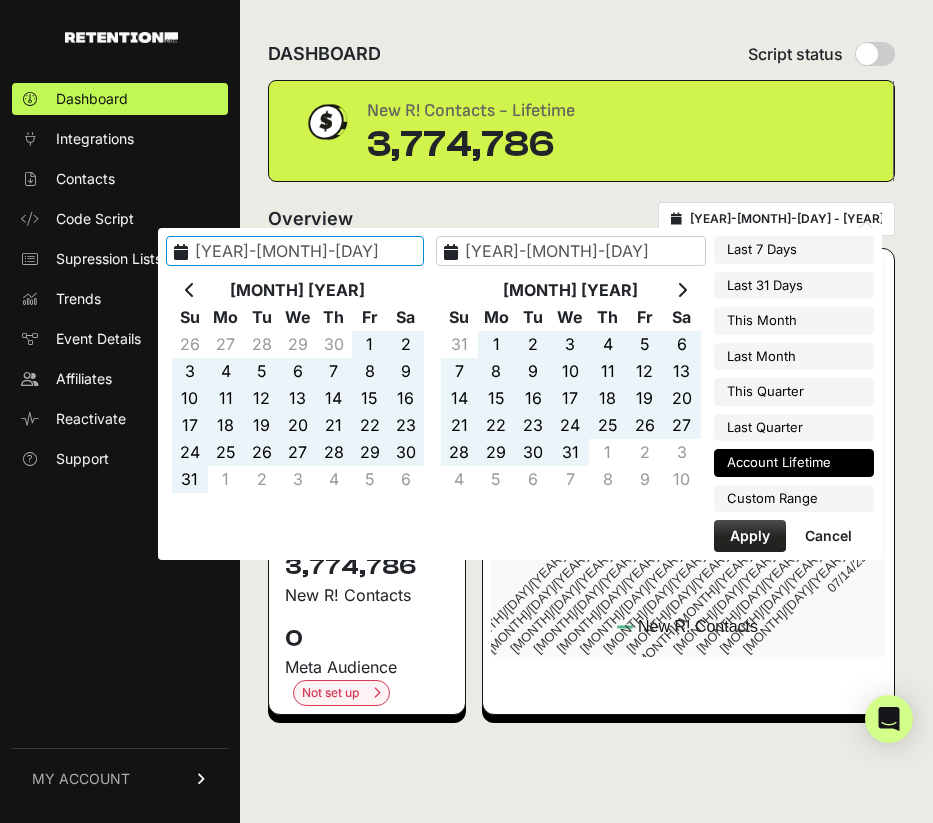 click at bounding box center [681, 290] 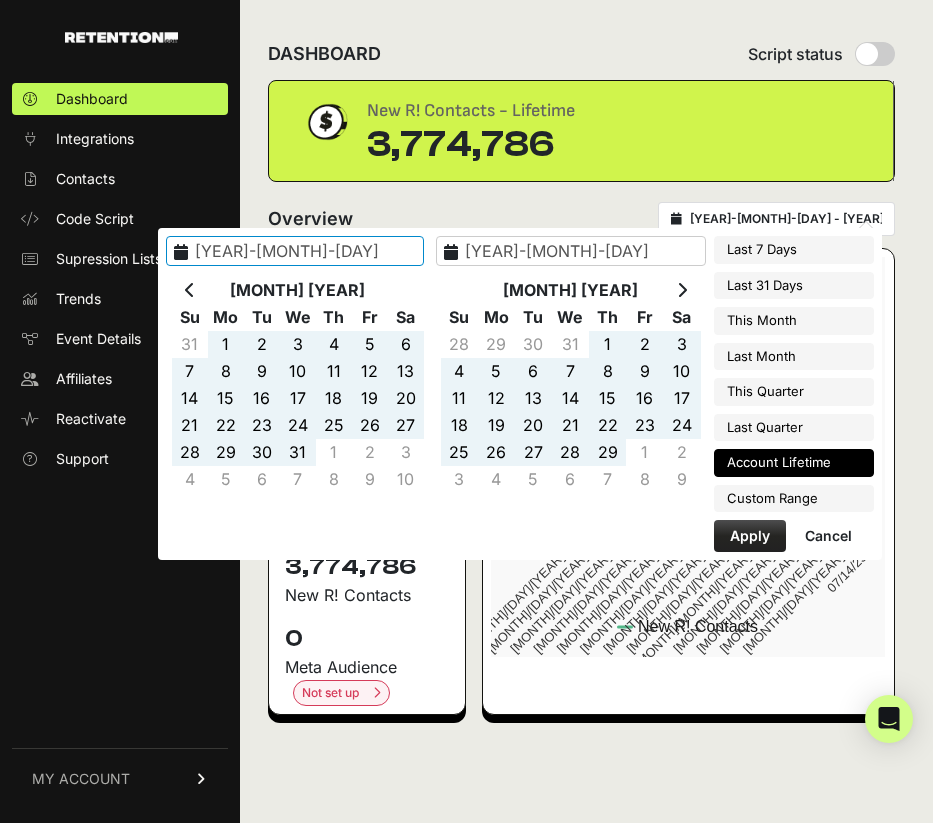 click at bounding box center [681, 290] 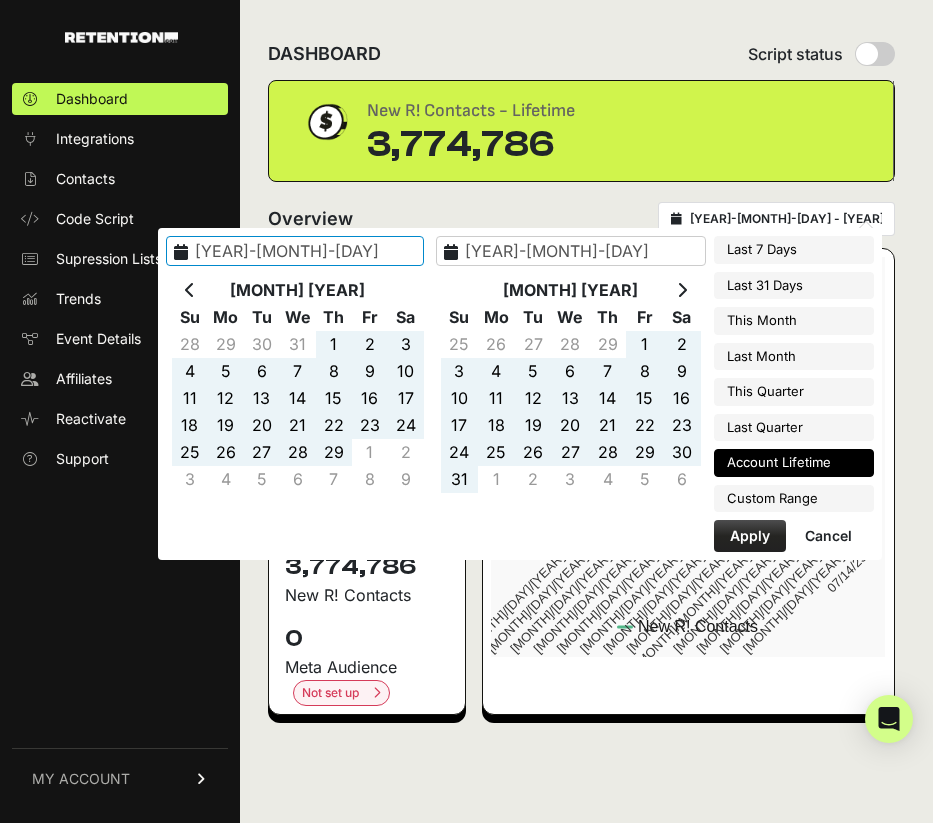 click at bounding box center (681, 290) 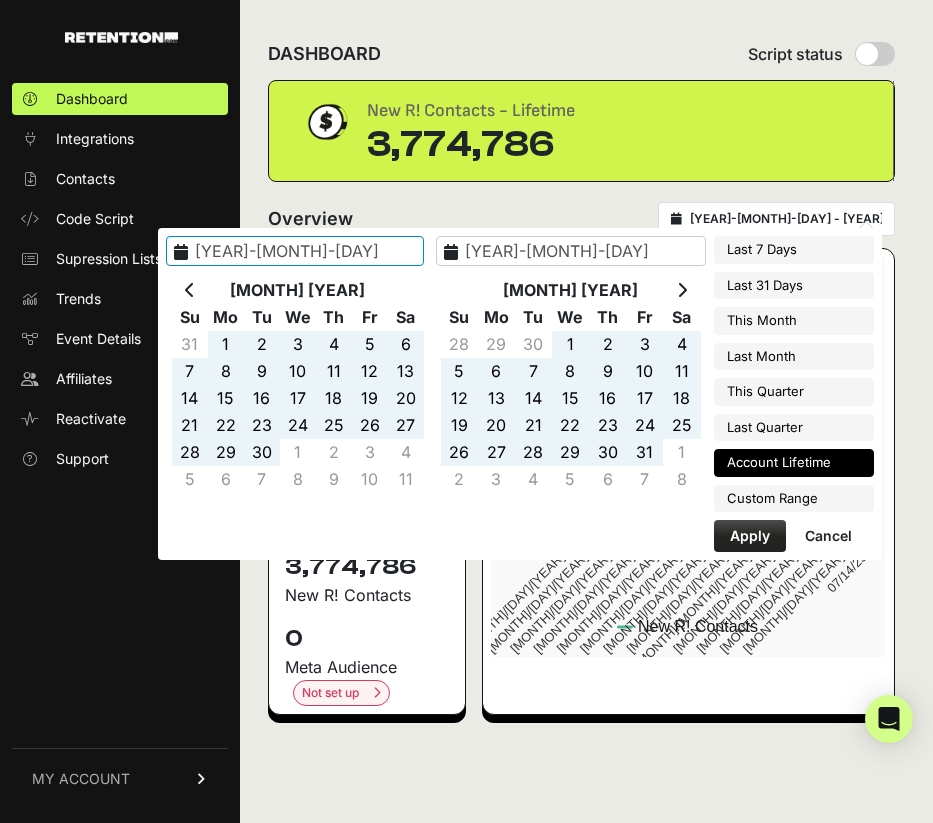 click at bounding box center [681, 290] 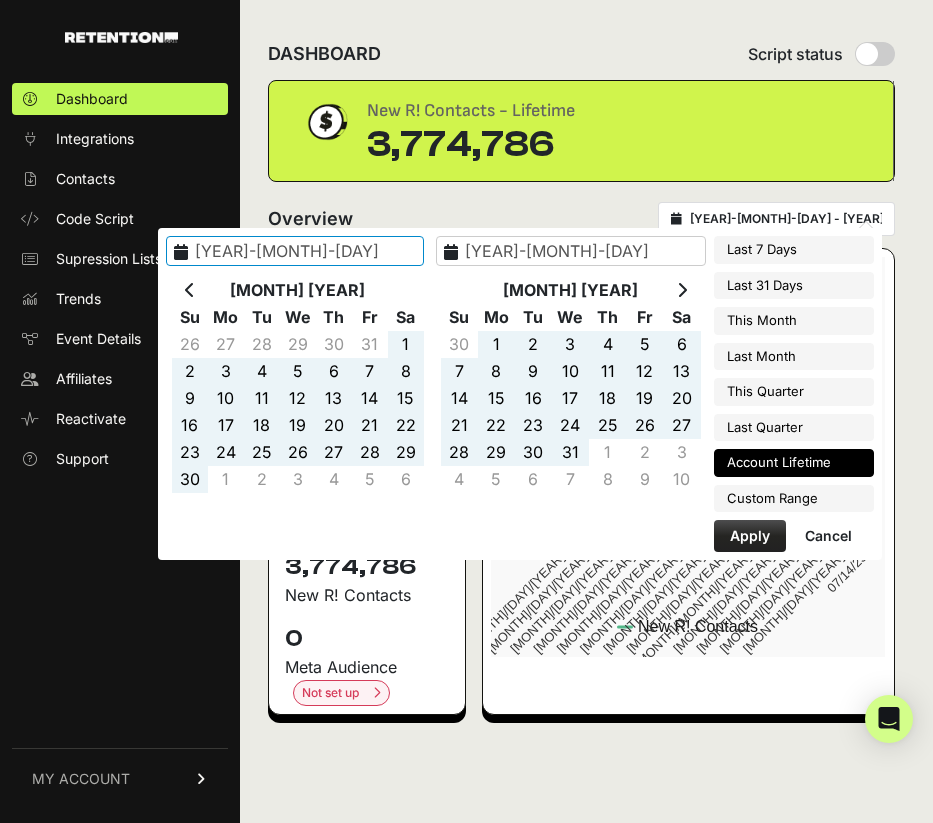 click at bounding box center [681, 290] 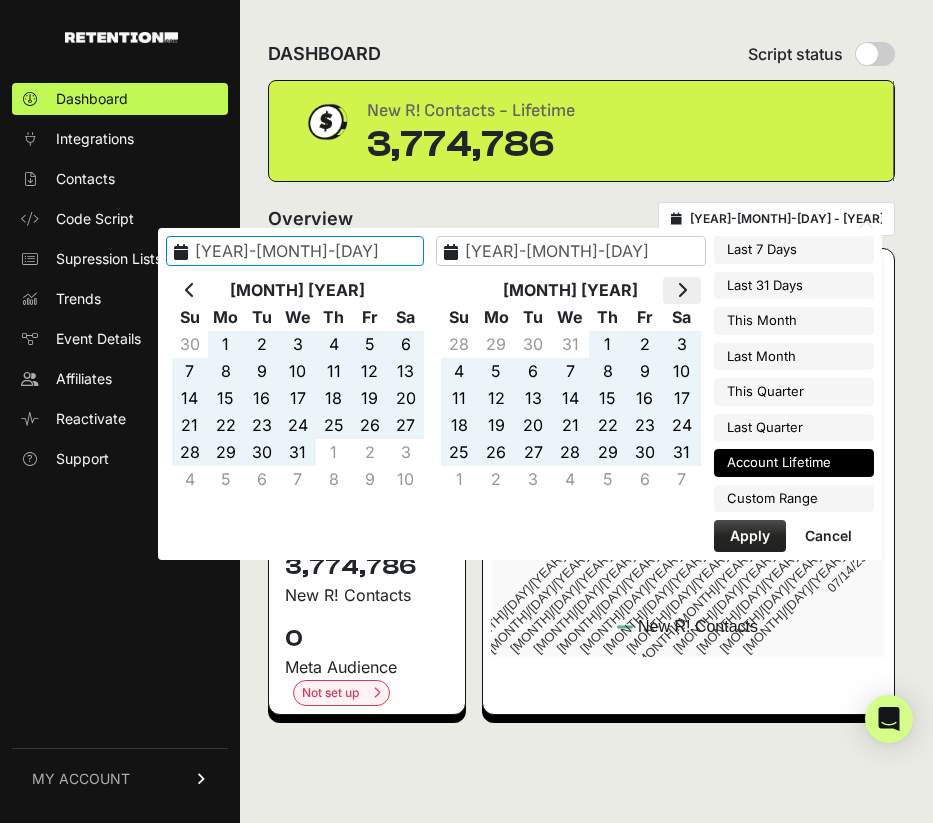 click at bounding box center [681, 290] 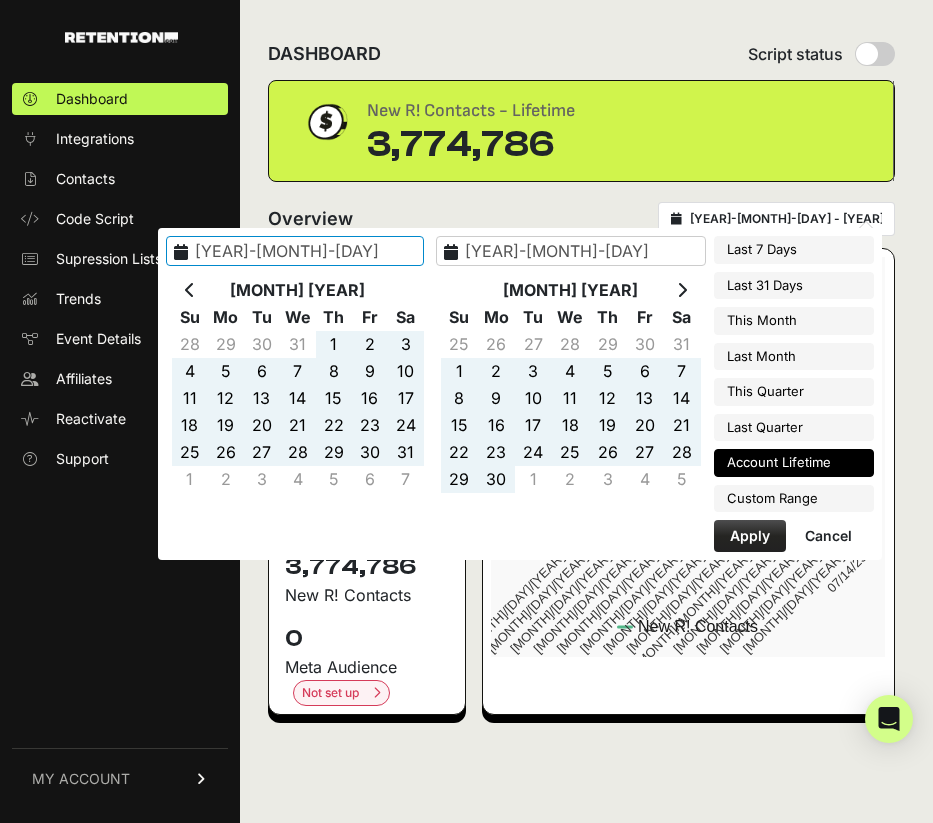 click at bounding box center (681, 290) 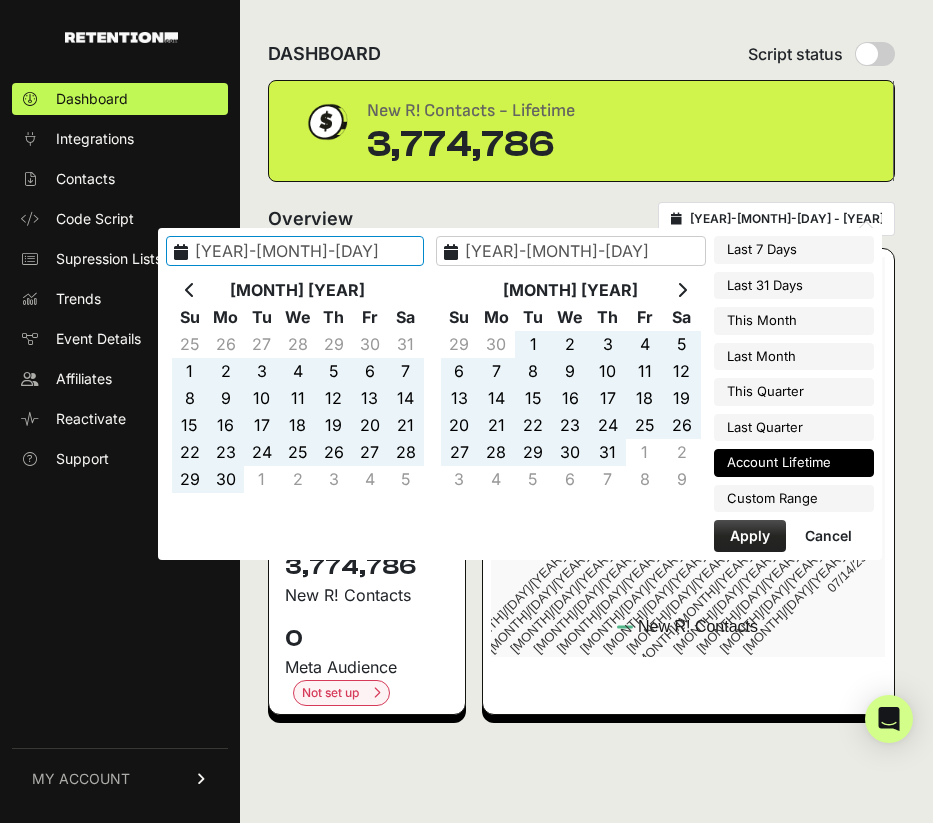 click at bounding box center (681, 290) 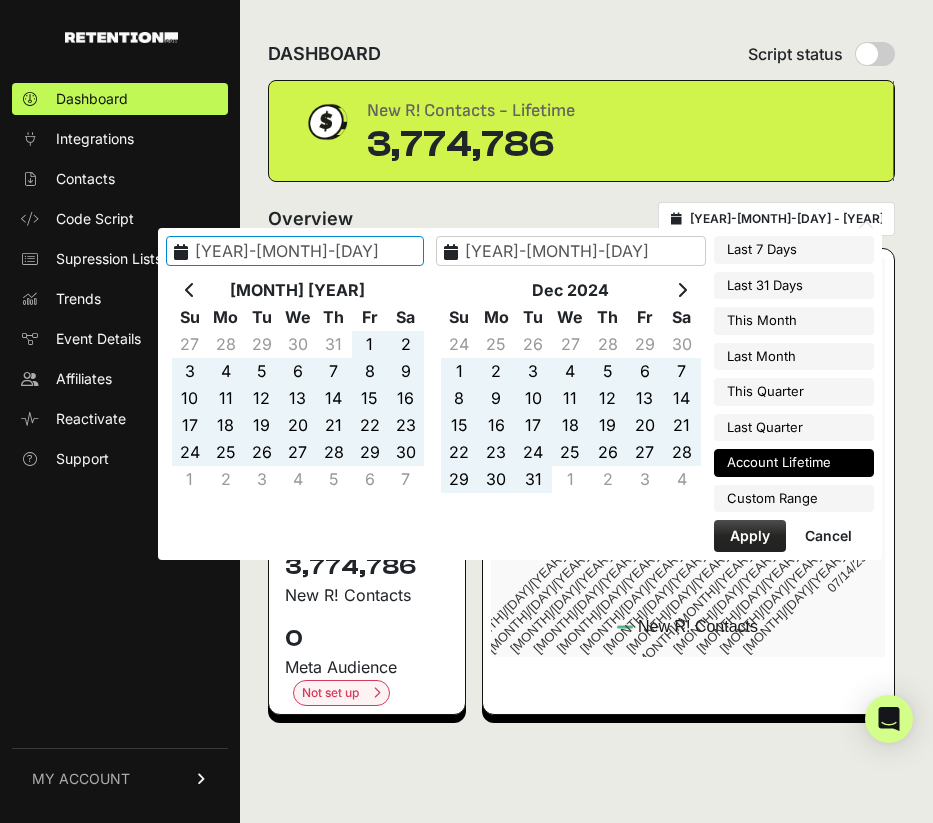 click at bounding box center (681, 290) 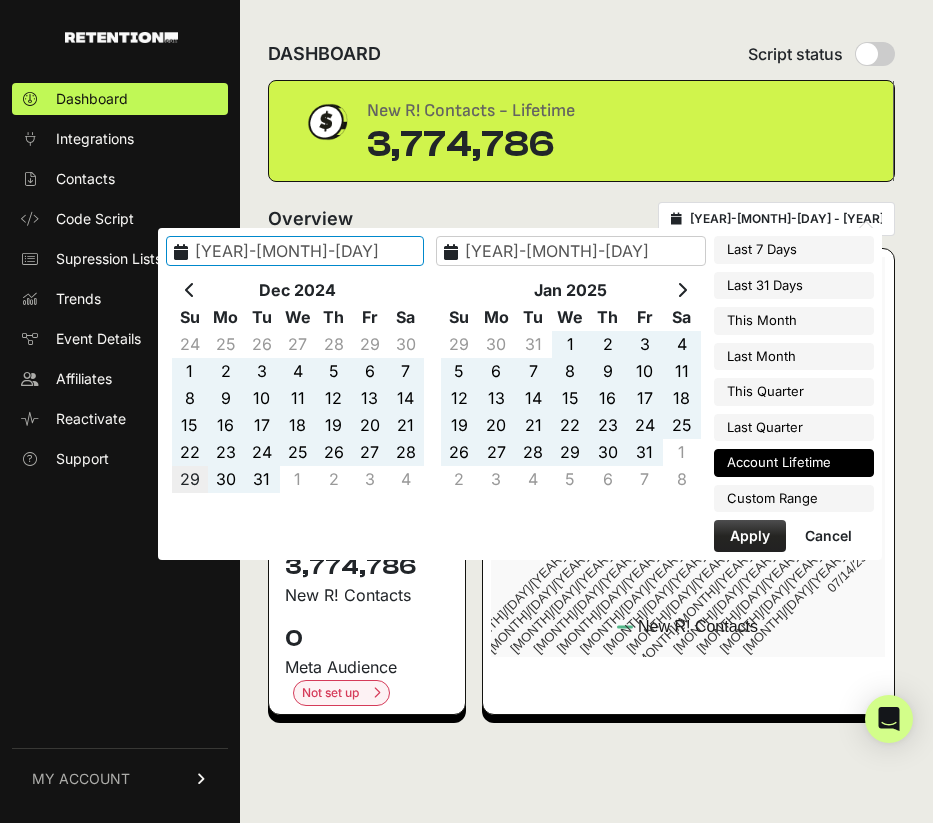 type on "[YEAR]-[MONTH]-[DAY]" 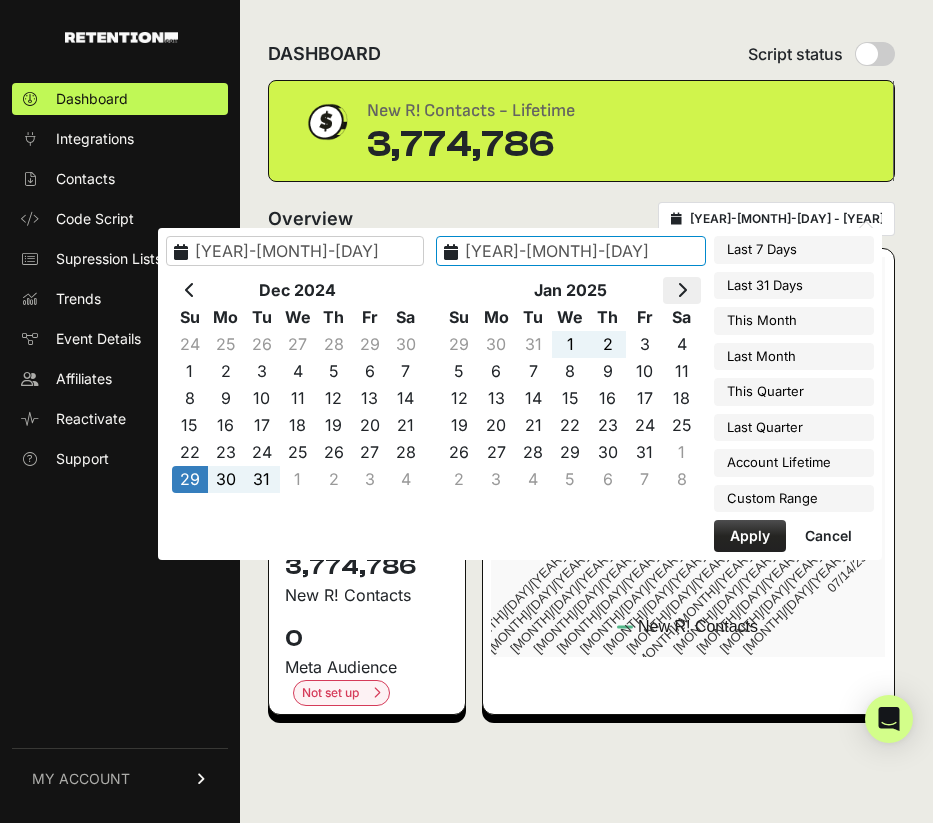 click at bounding box center (682, 290) 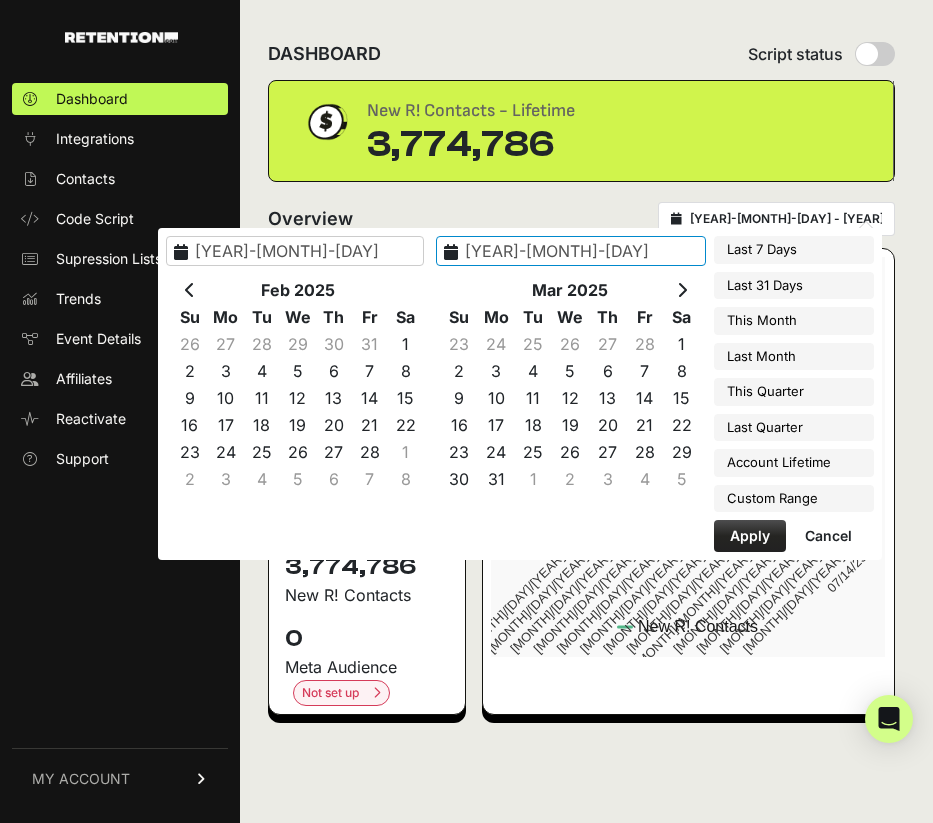 click at bounding box center (682, 290) 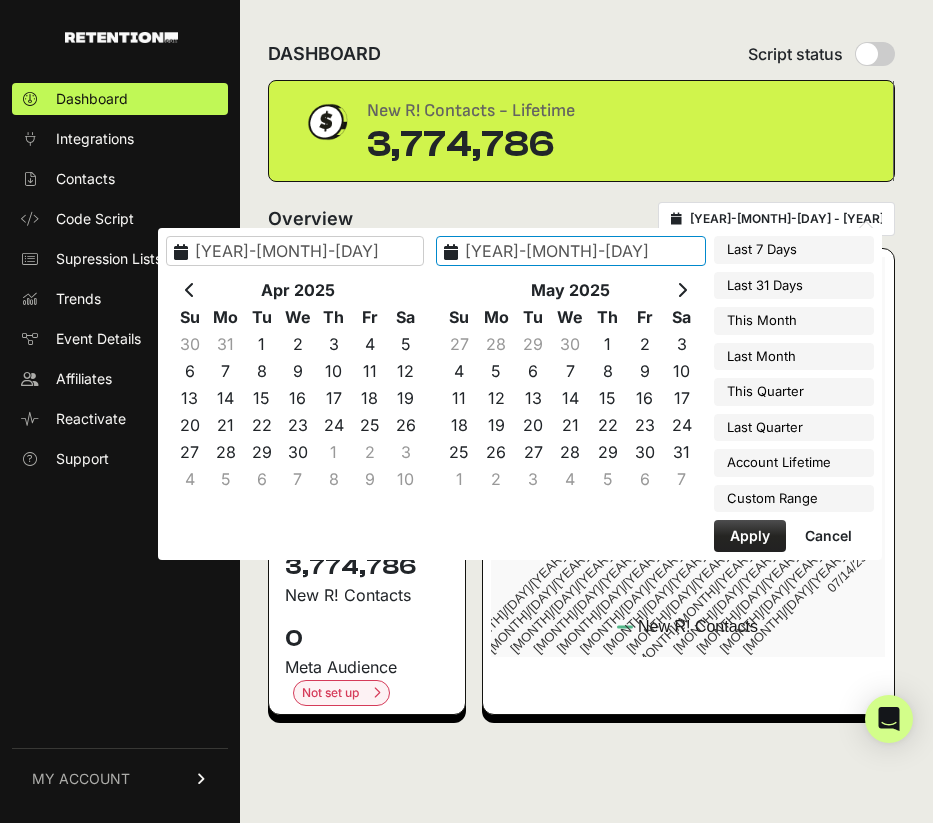 click at bounding box center (682, 290) 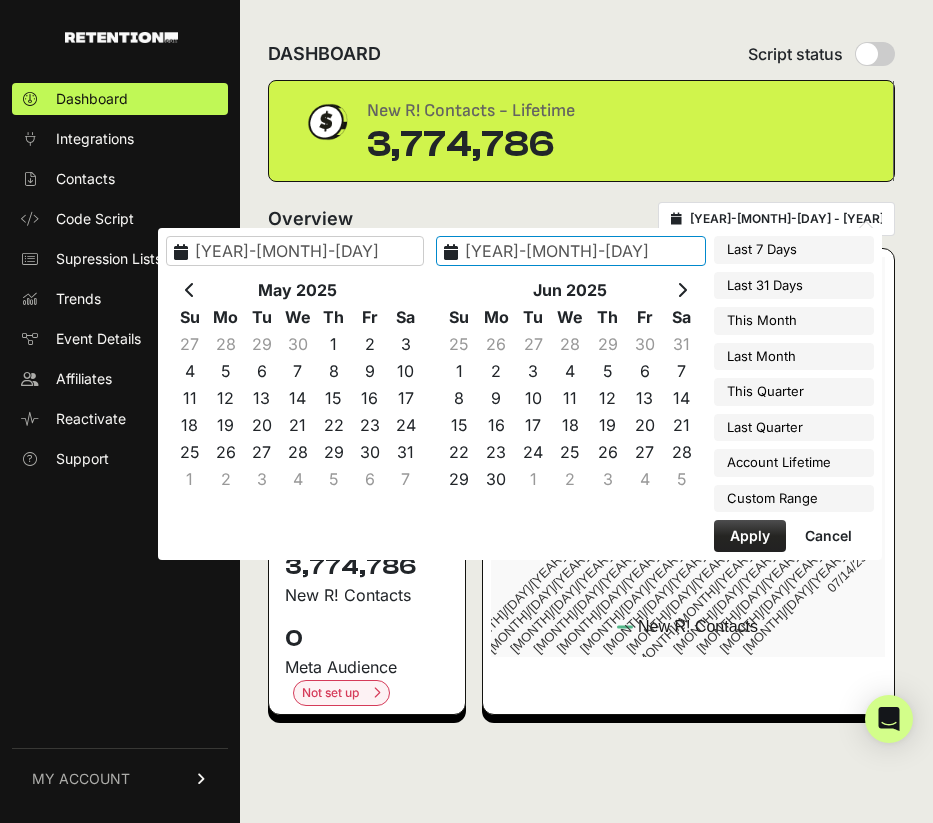click at bounding box center [682, 290] 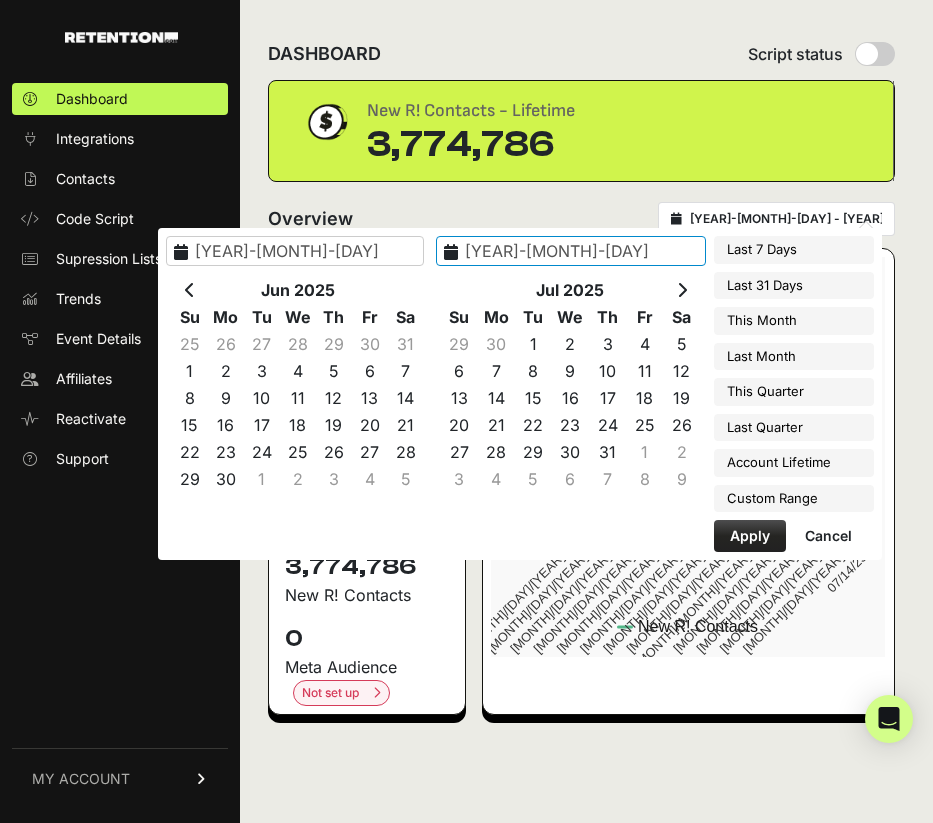 click at bounding box center [682, 290] 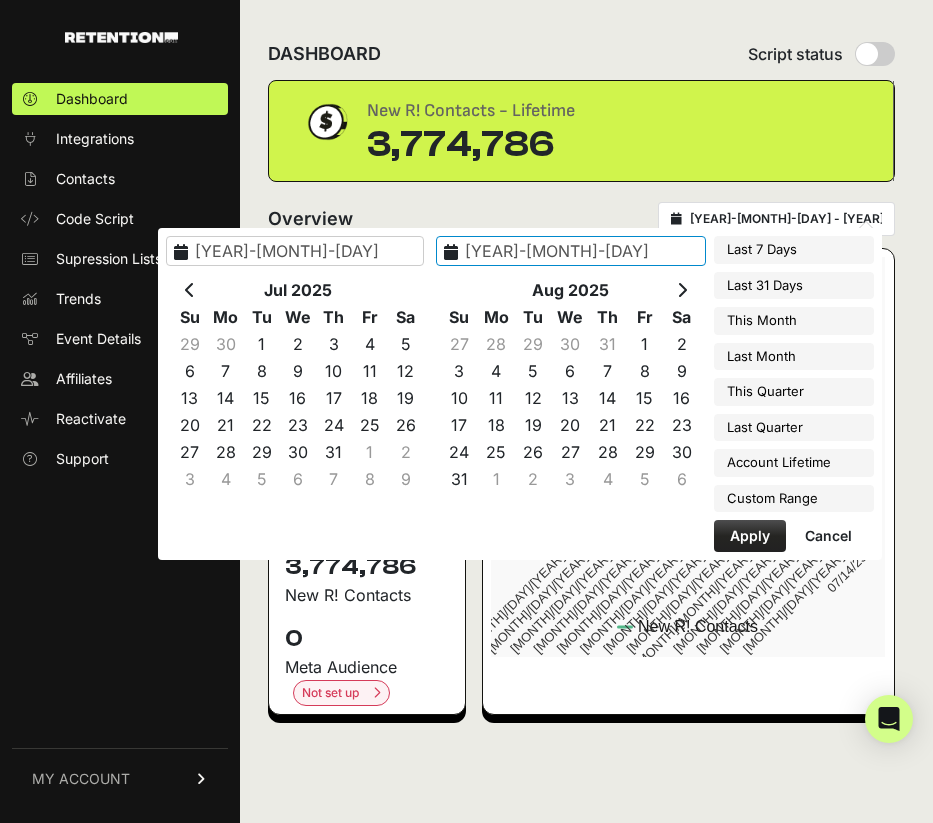 click at bounding box center (682, 290) 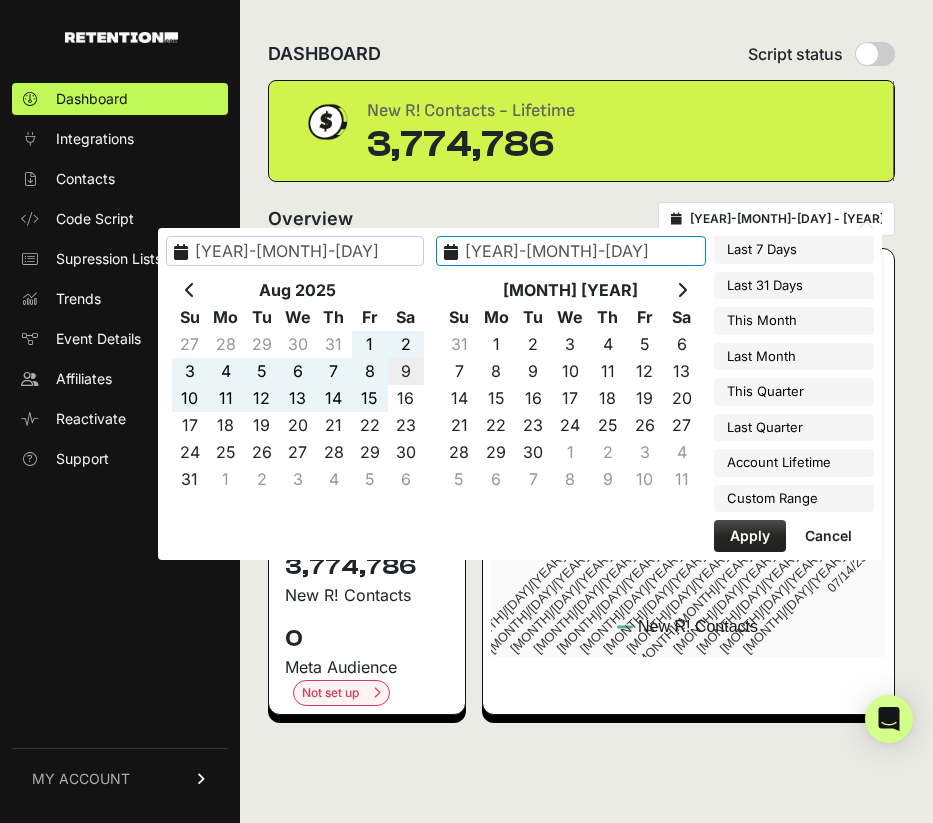 type on "[YEAR]-[MONTH]-[DAY]" 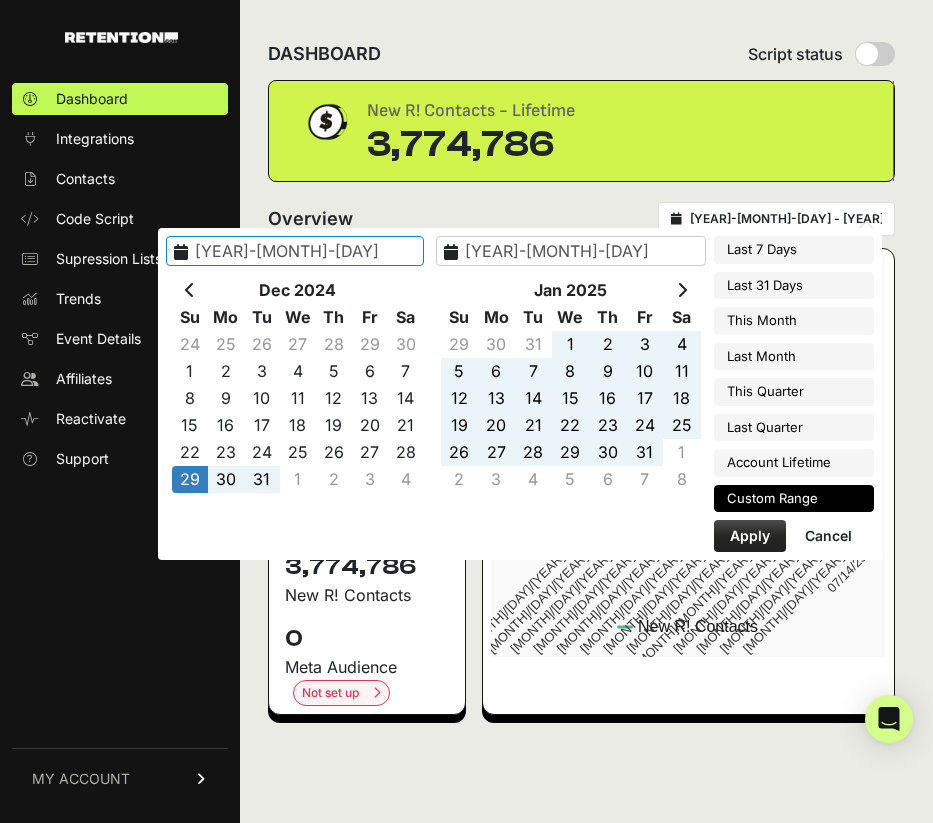 type on "[YEAR]-[MONTH]-[DAY]" 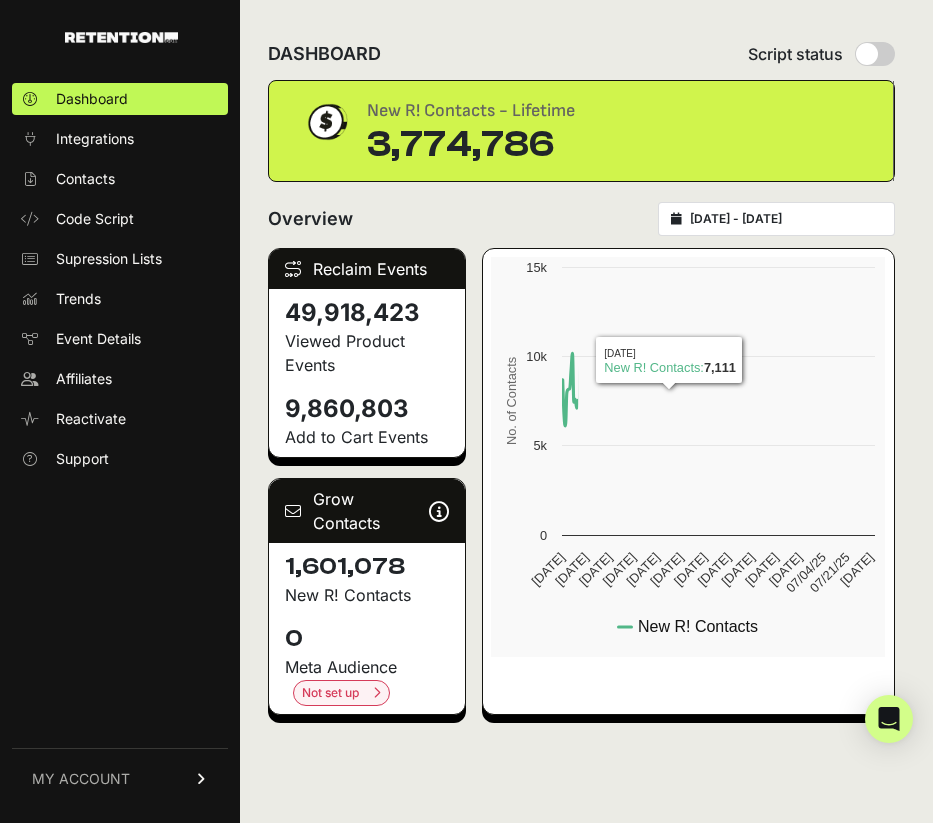 scroll, scrollTop: 0, scrollLeft: 0, axis: both 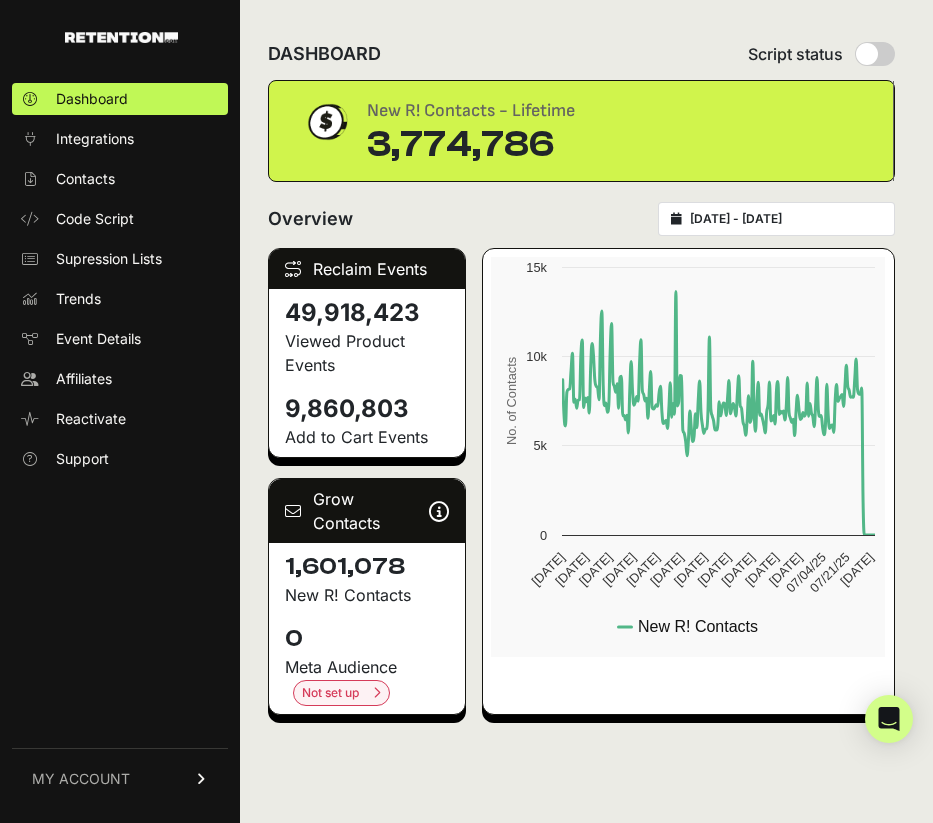 click on "Overview
2024-12-29 - 2025-08-09" at bounding box center (581, 219) 